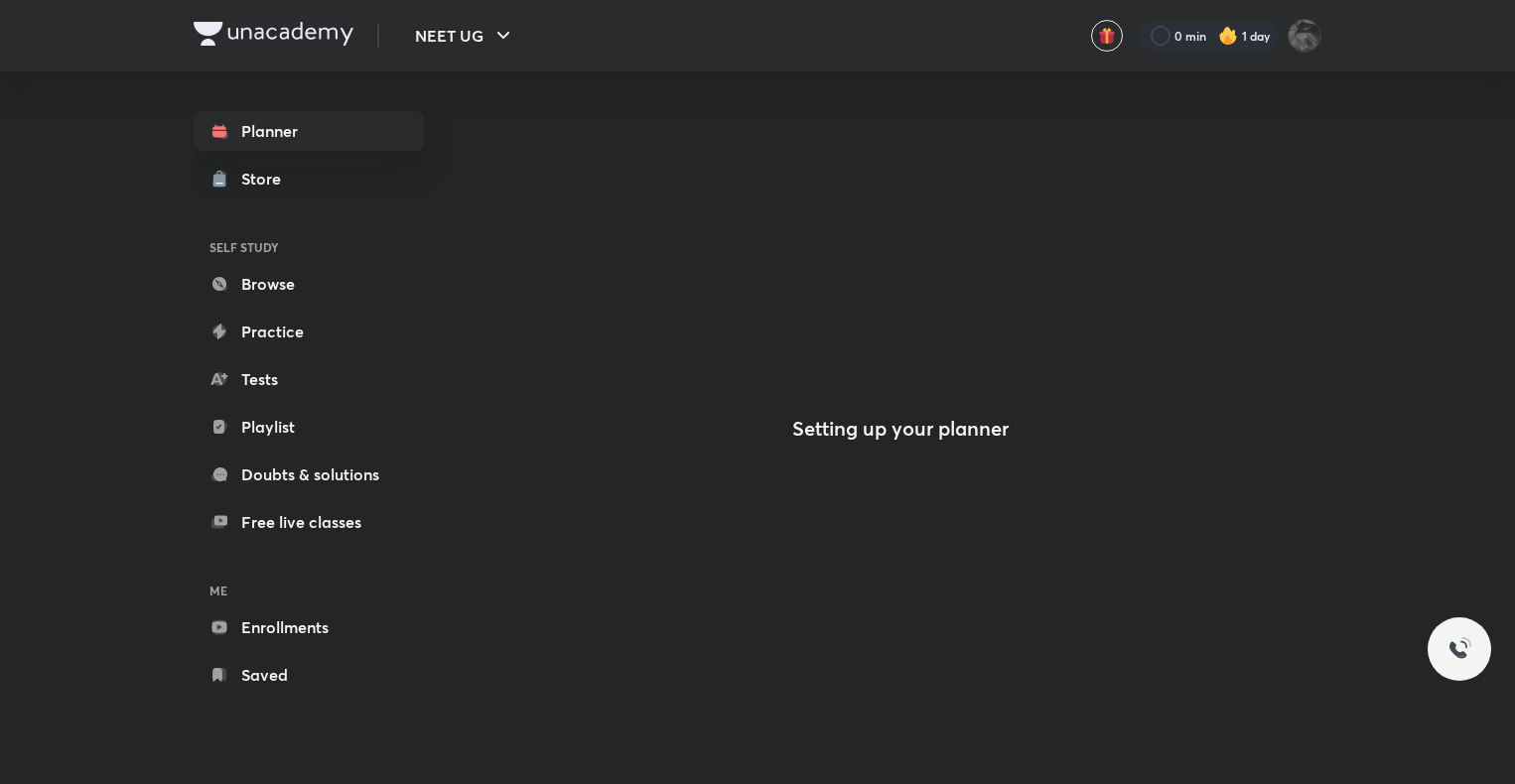 scroll, scrollTop: 0, scrollLeft: 0, axis: both 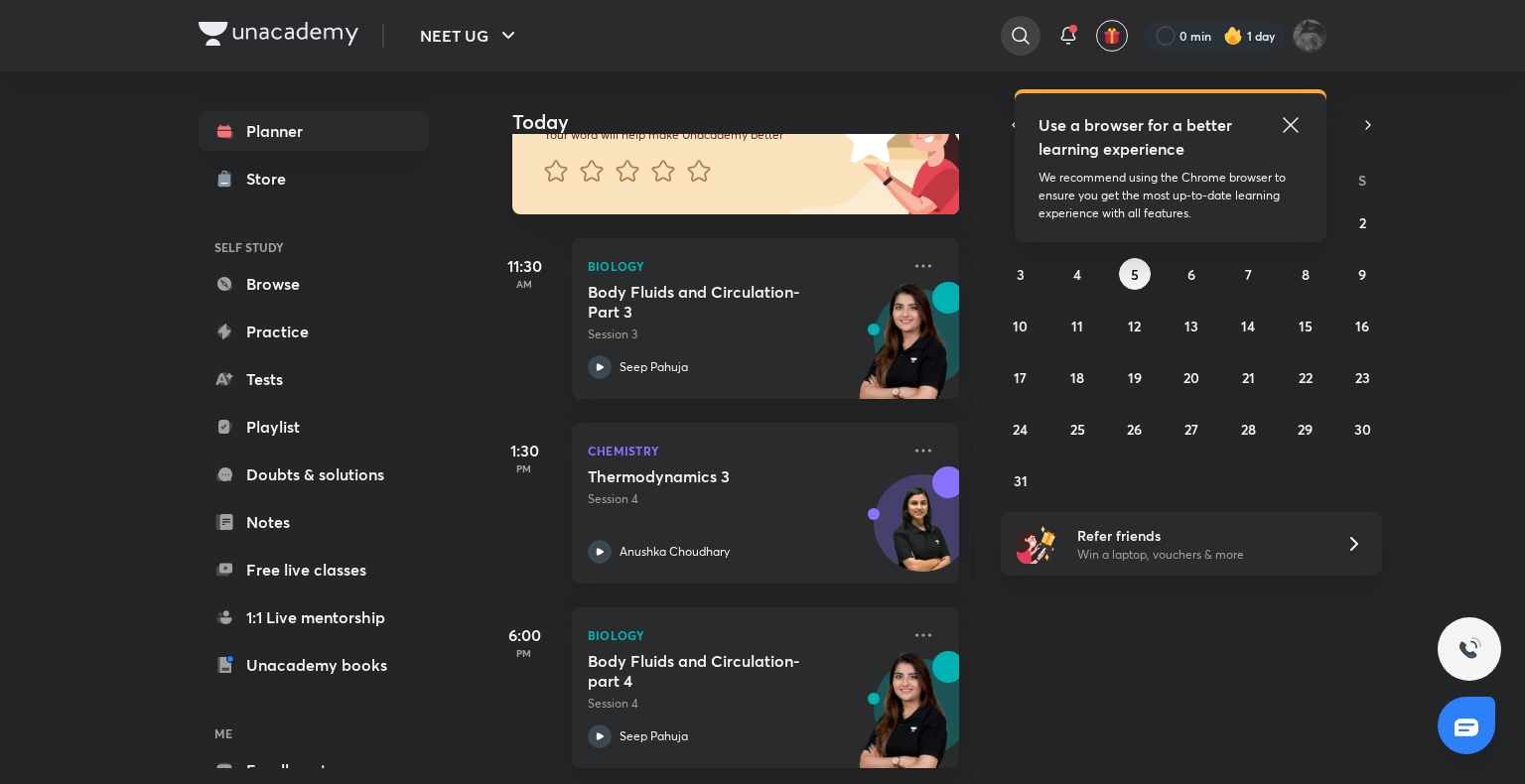 click 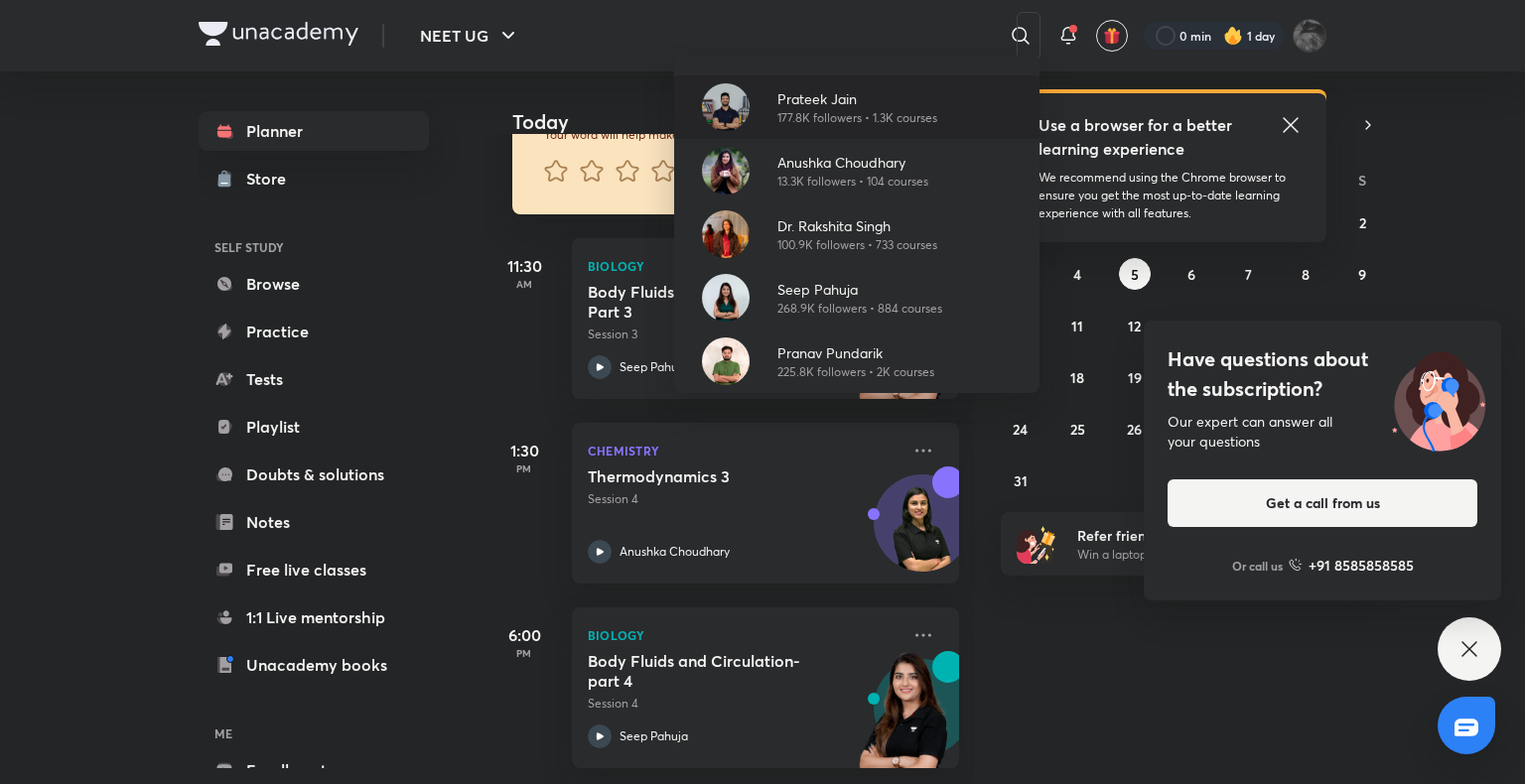 click on "Prateek Jain" at bounding box center (857, 98) 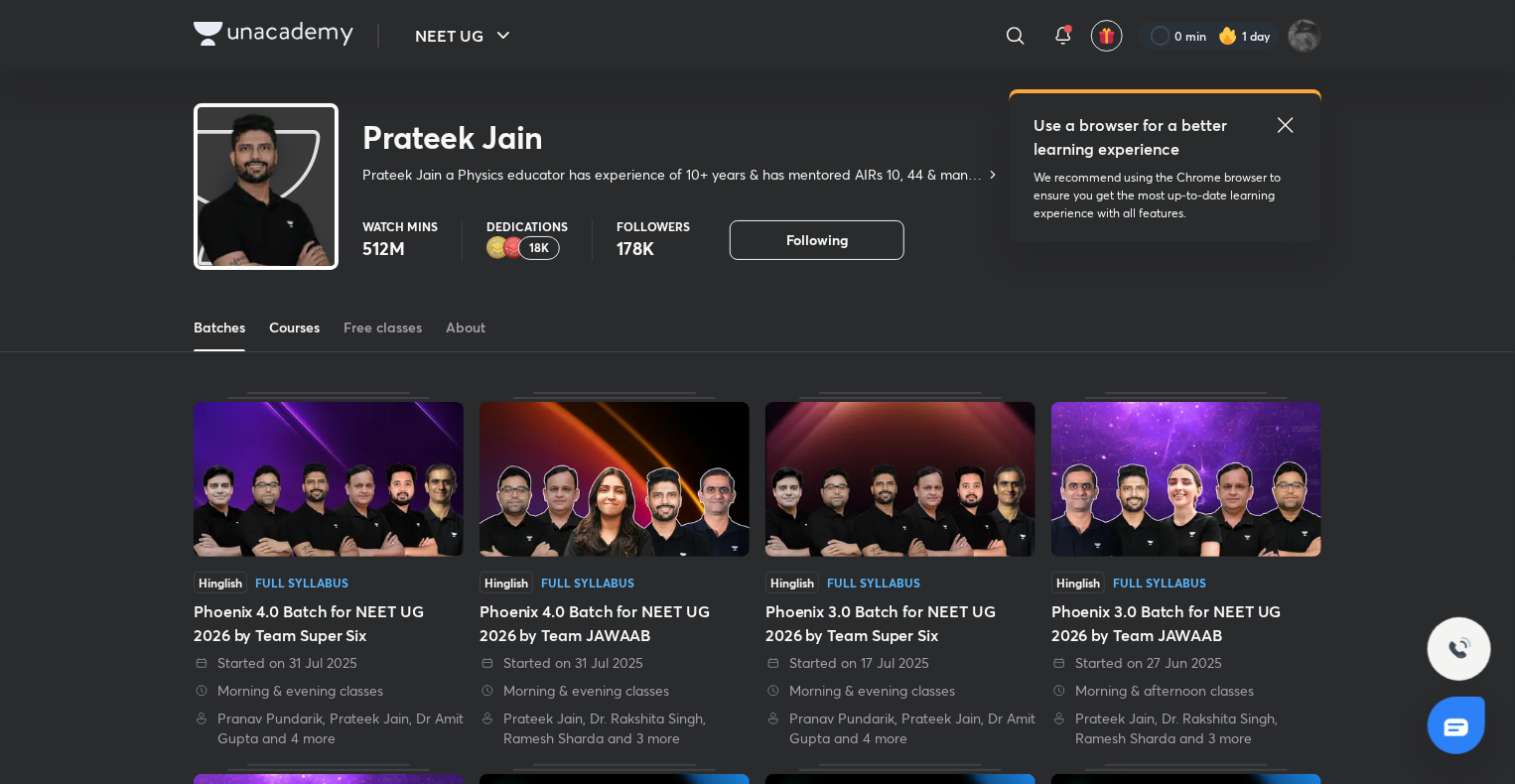 click on "Courses" at bounding box center (294, 327) 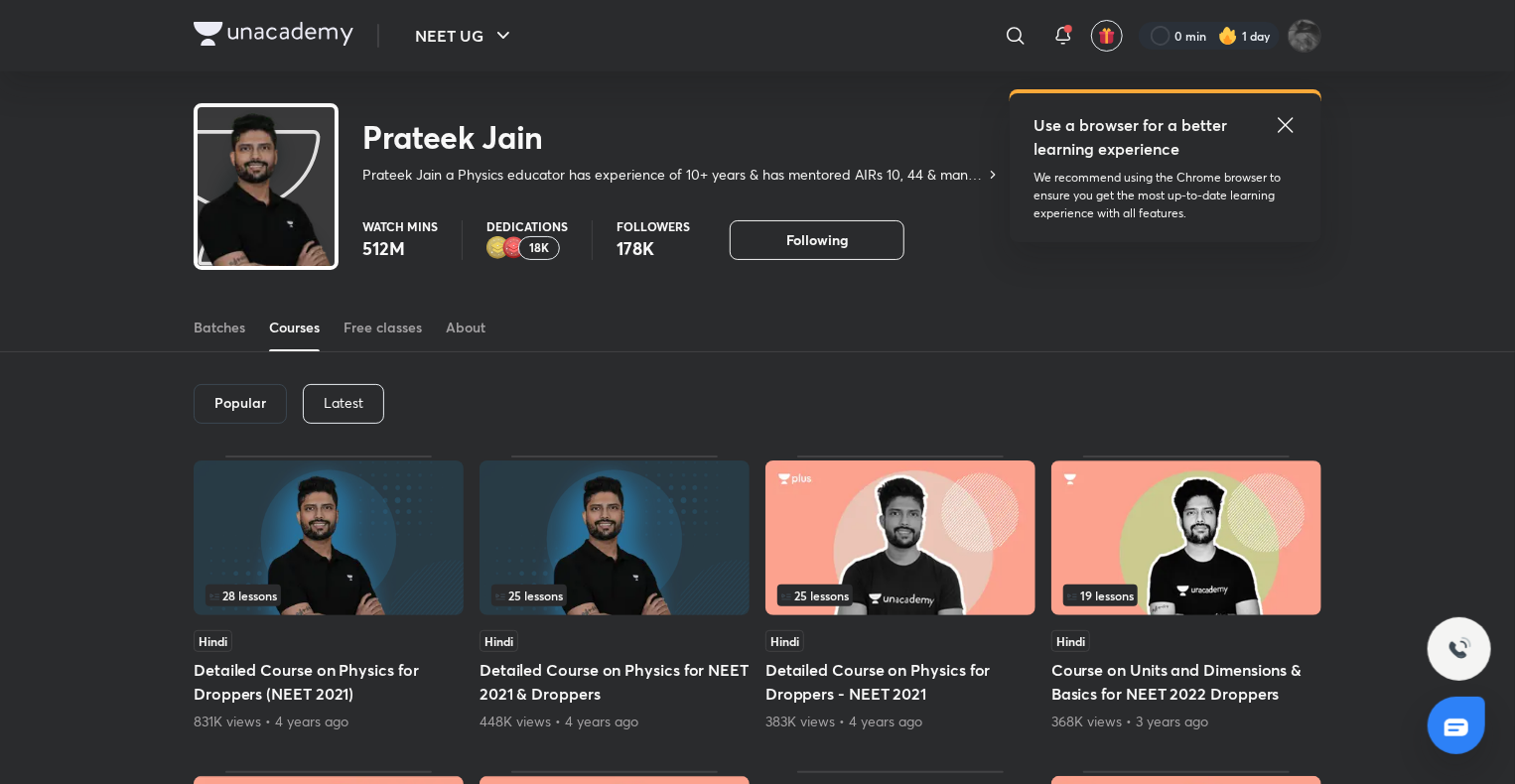 click on "Latest" at bounding box center (344, 404) 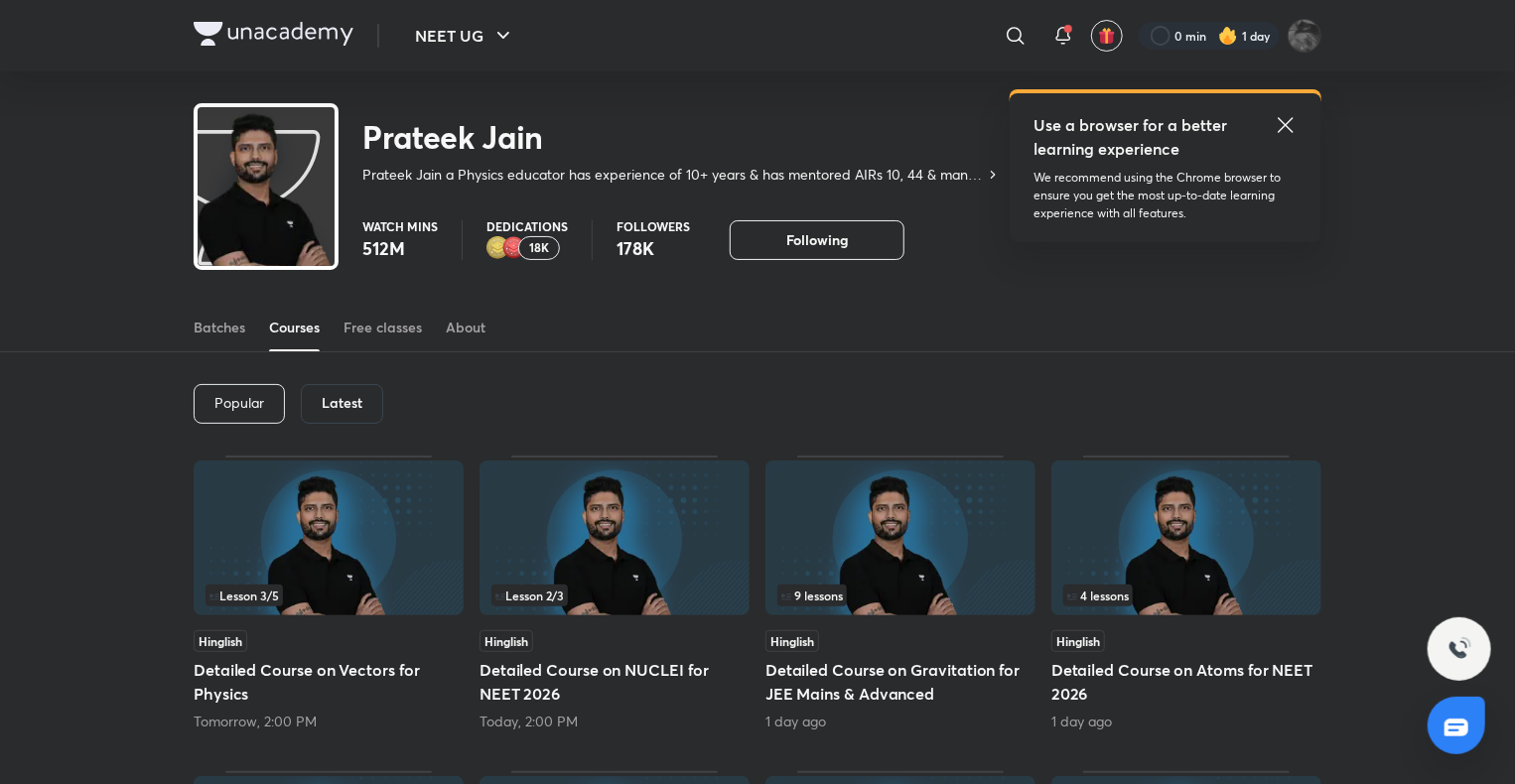 click on "Popular Latest" at bounding box center (758, 404) 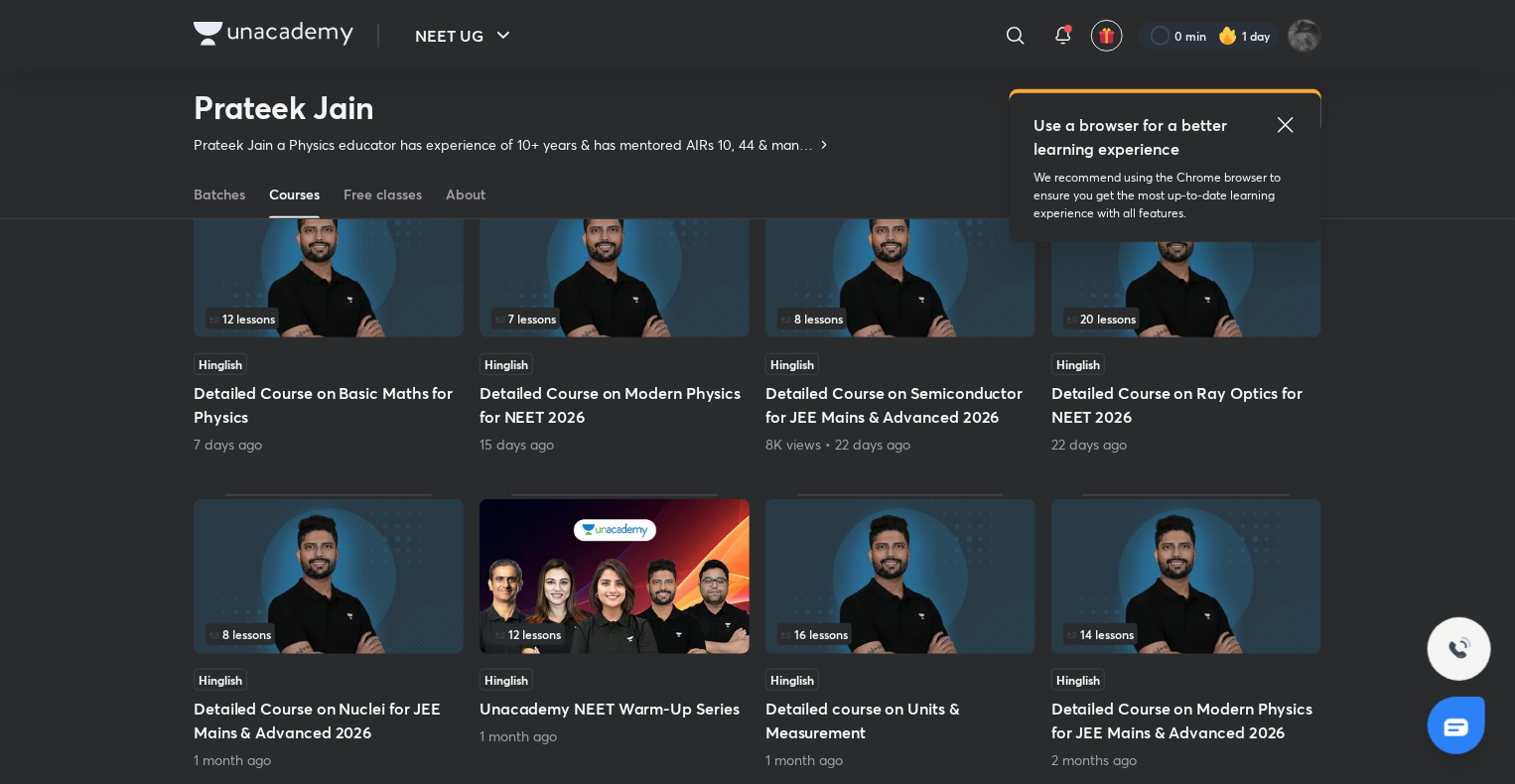 scroll, scrollTop: 607, scrollLeft: 0, axis: vertical 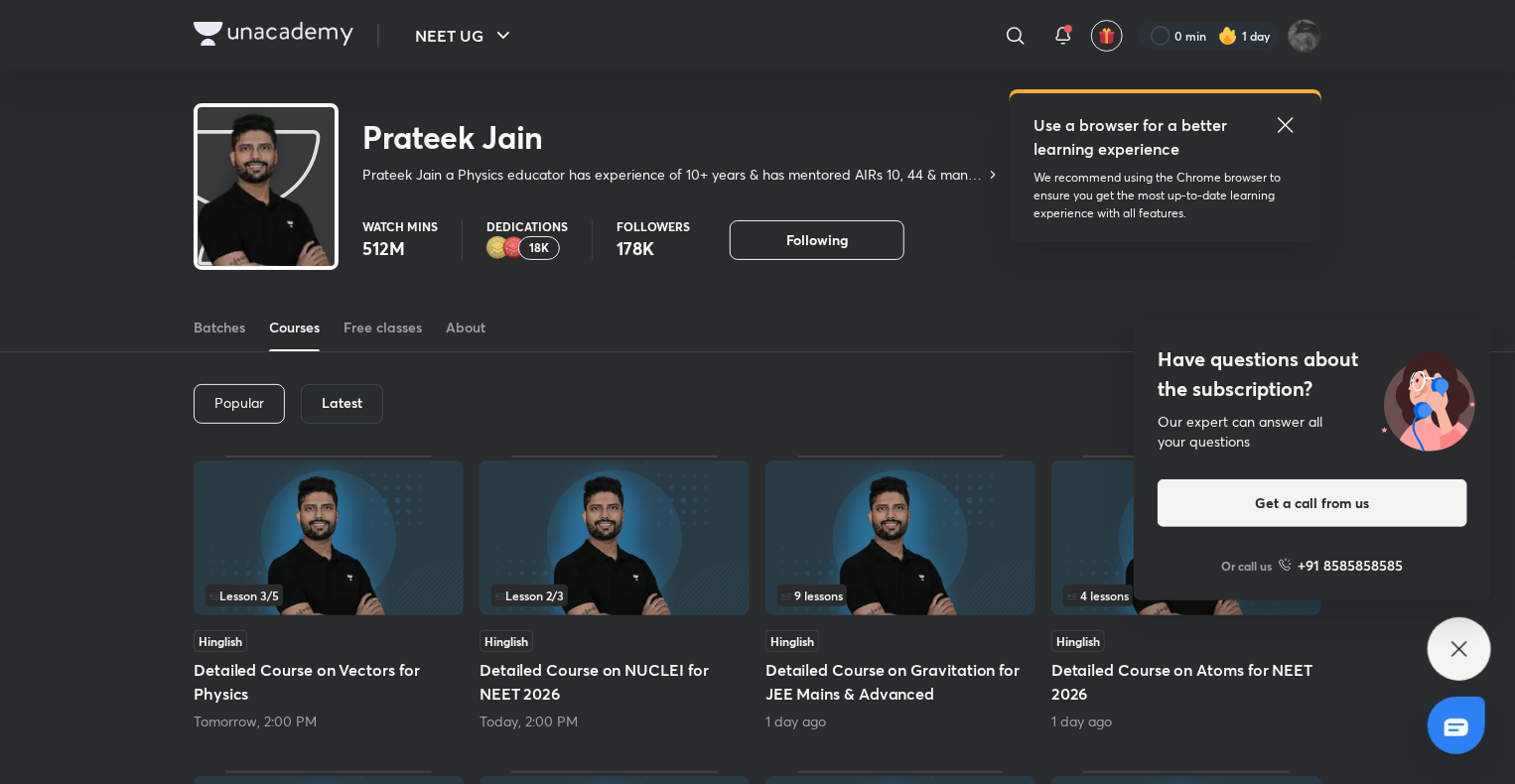 click on "Latest" at bounding box center [342, 403] 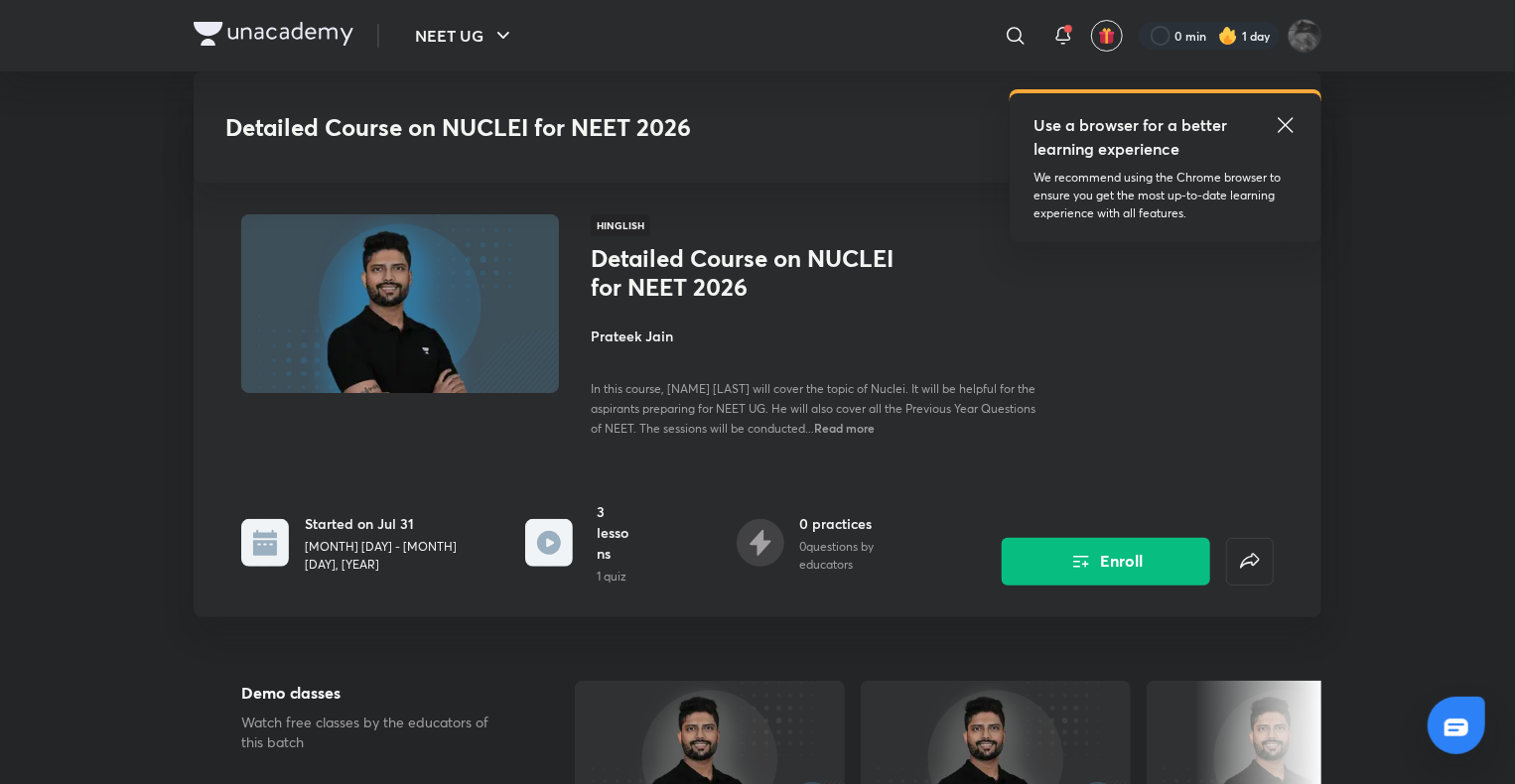 scroll, scrollTop: 687, scrollLeft: 0, axis: vertical 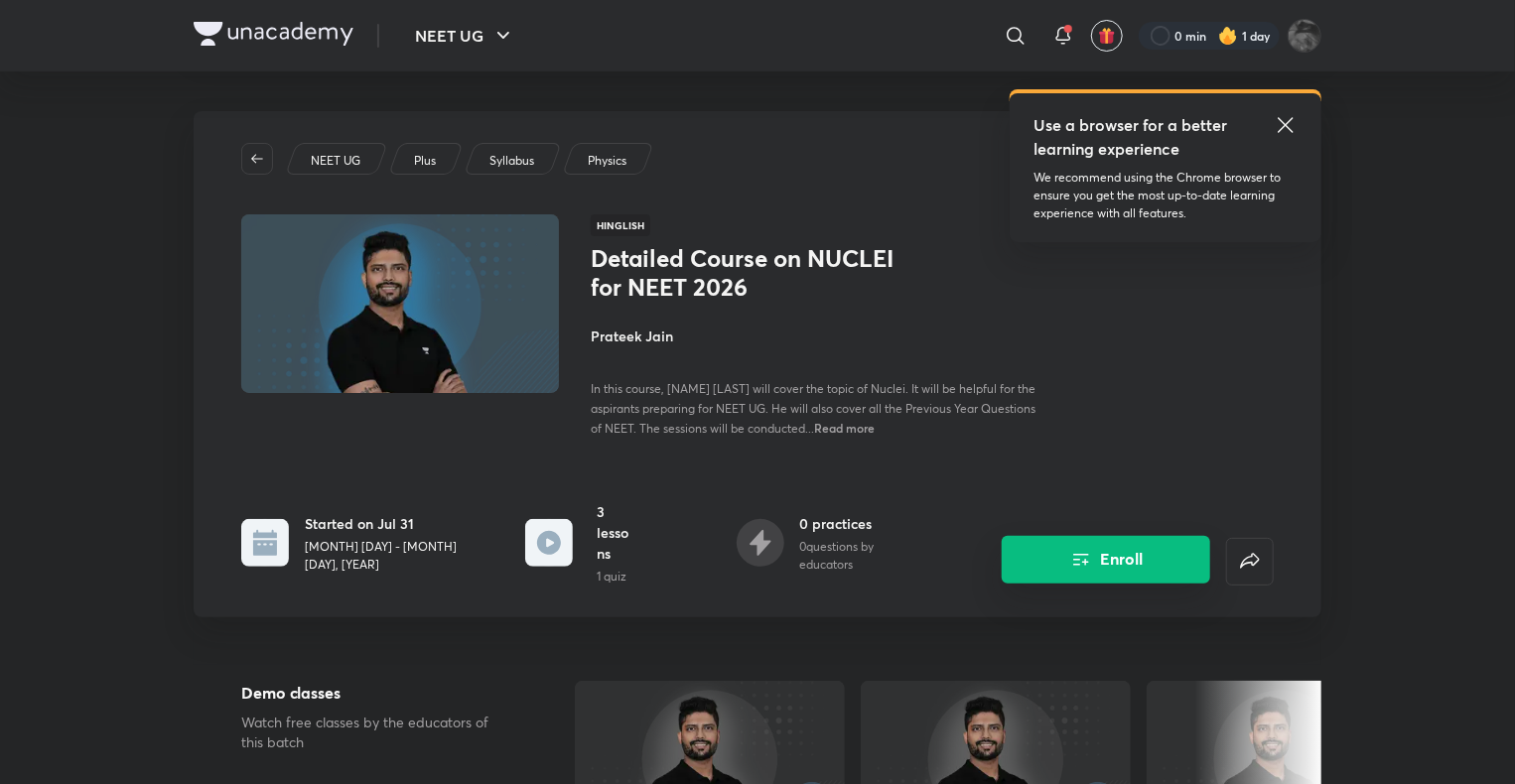 click on "Enroll" at bounding box center (1106, 560) 